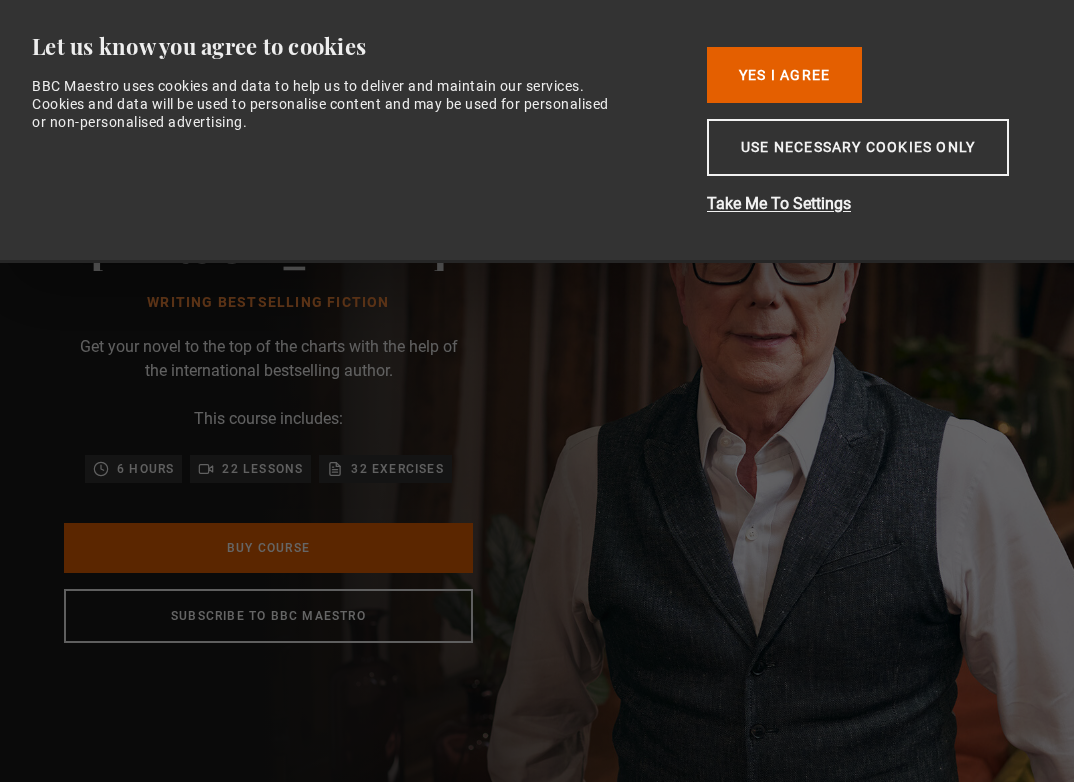 scroll, scrollTop: 0, scrollLeft: 0, axis: both 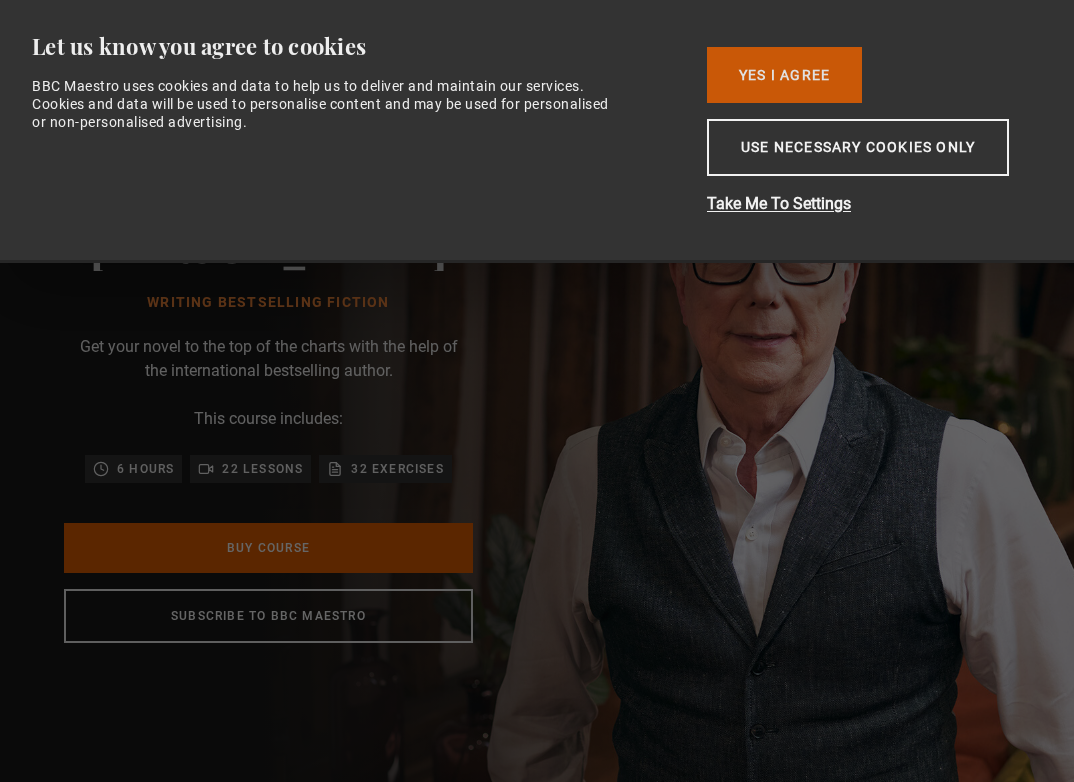 click on "Yes I Agree" at bounding box center (784, 75) 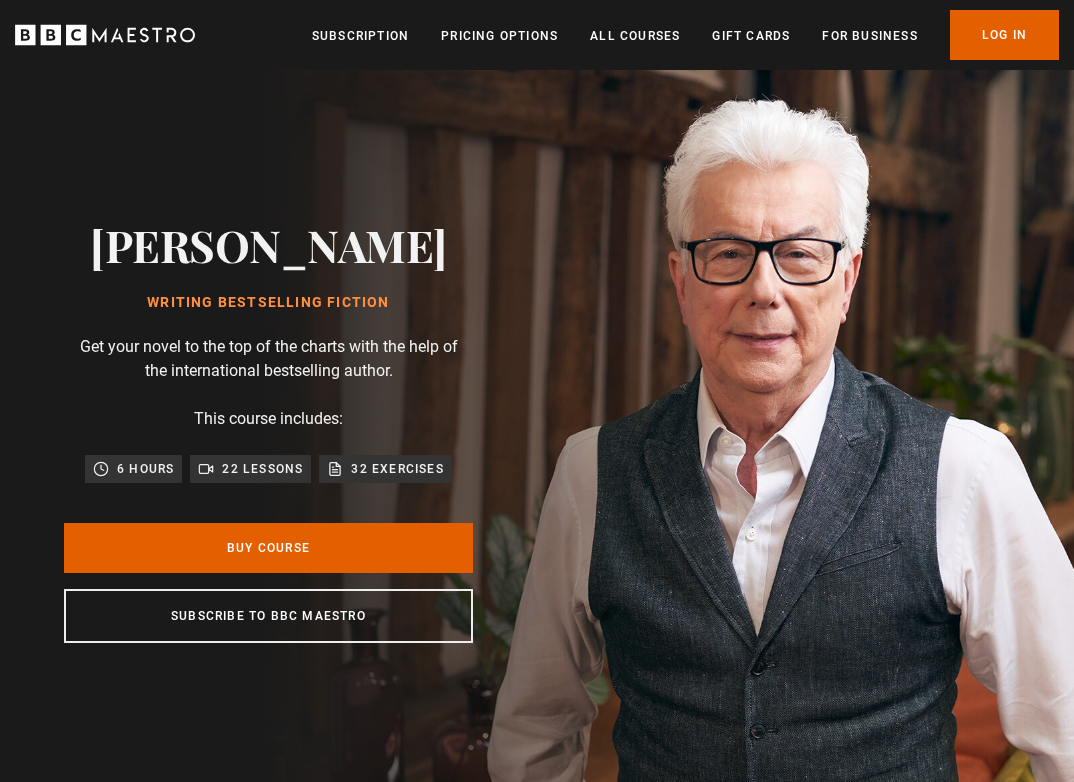 scroll, scrollTop: 0, scrollLeft: 286, axis: horizontal 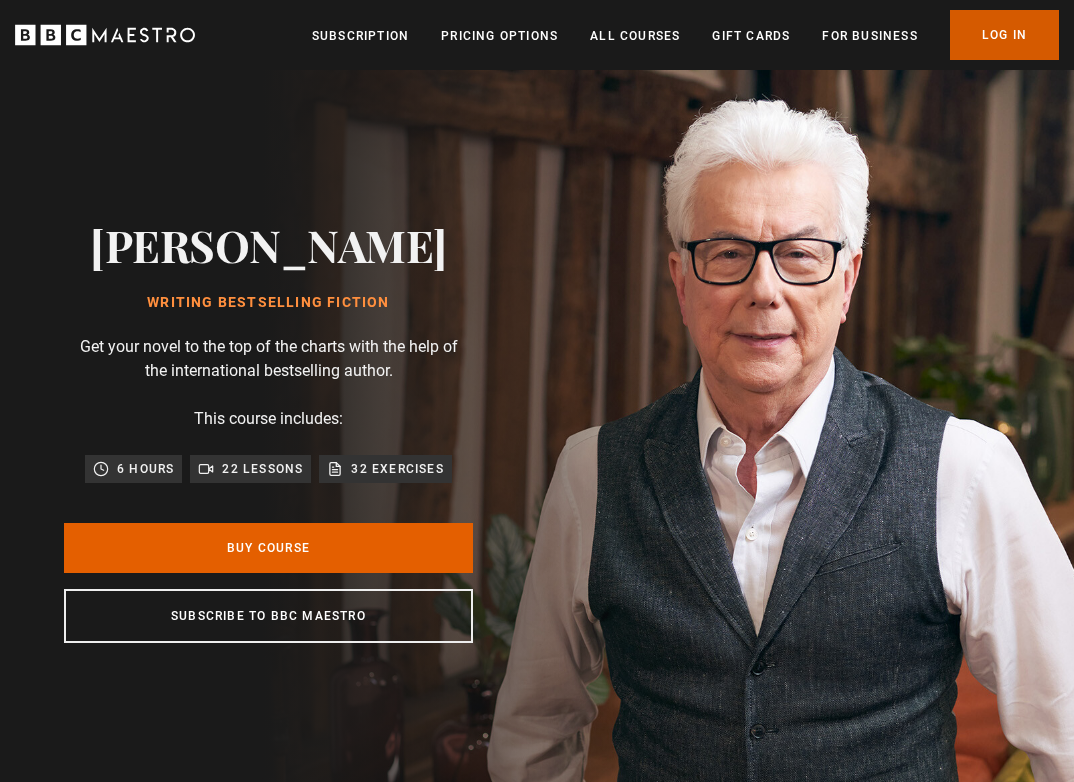 click on "Log In" at bounding box center [1004, 35] 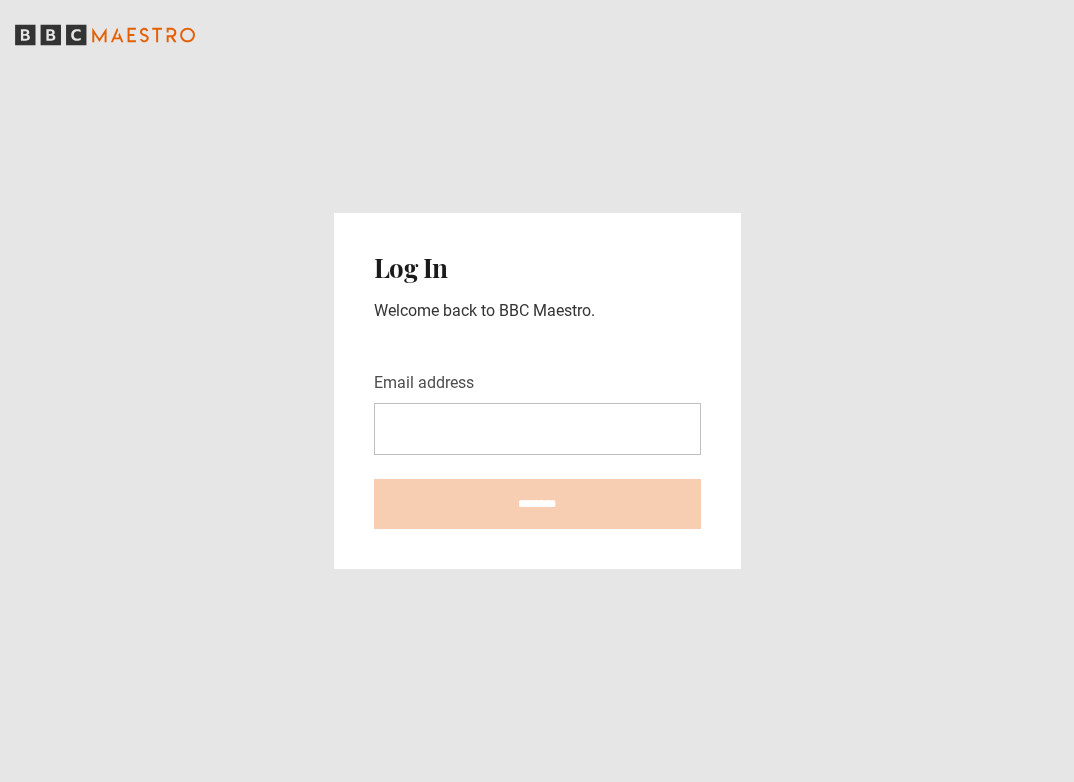 scroll, scrollTop: 0, scrollLeft: 0, axis: both 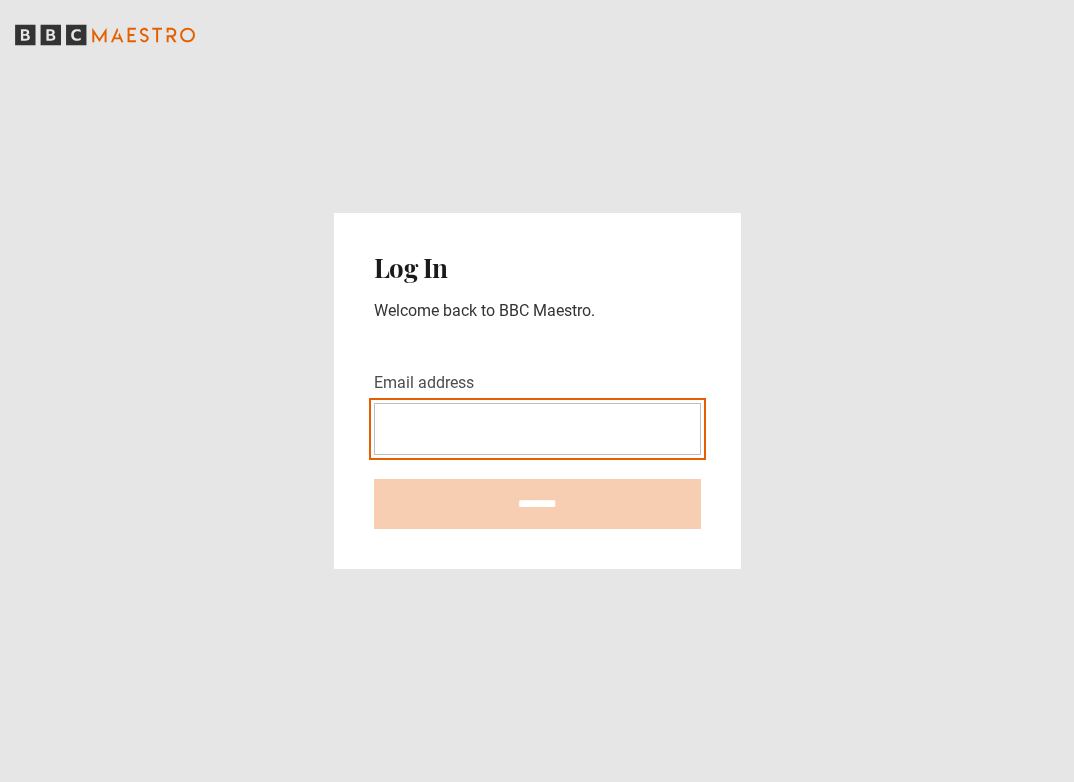 type on "**********" 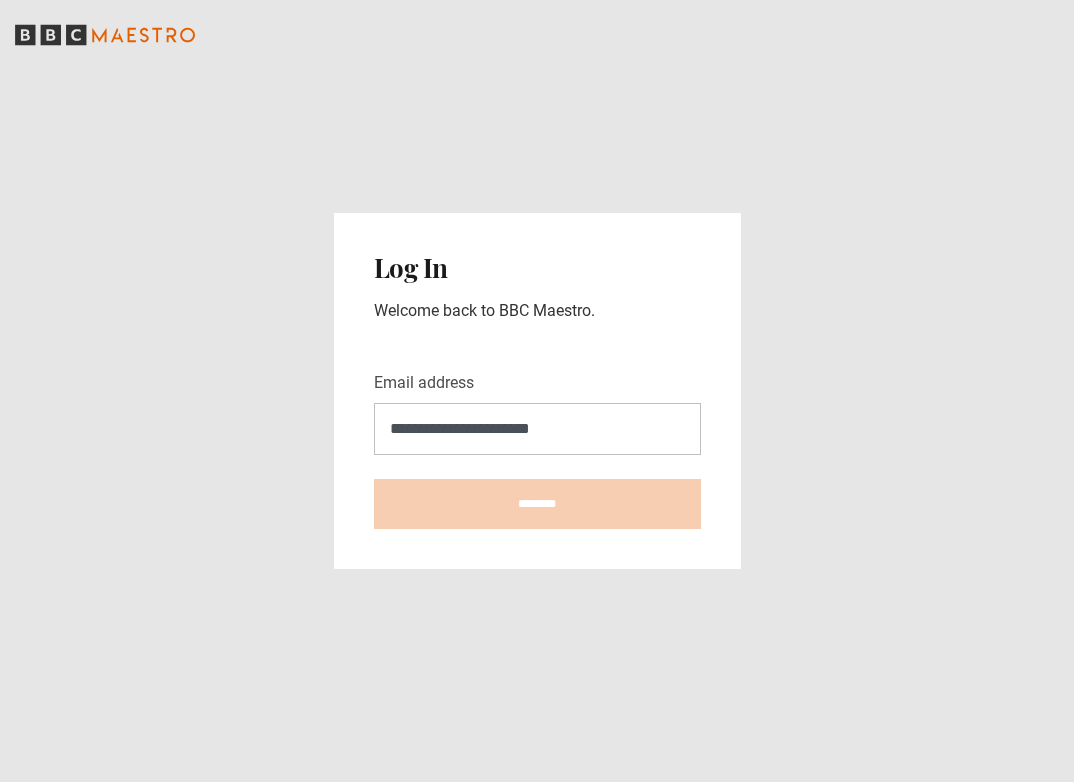click on "********" at bounding box center (537, 504) 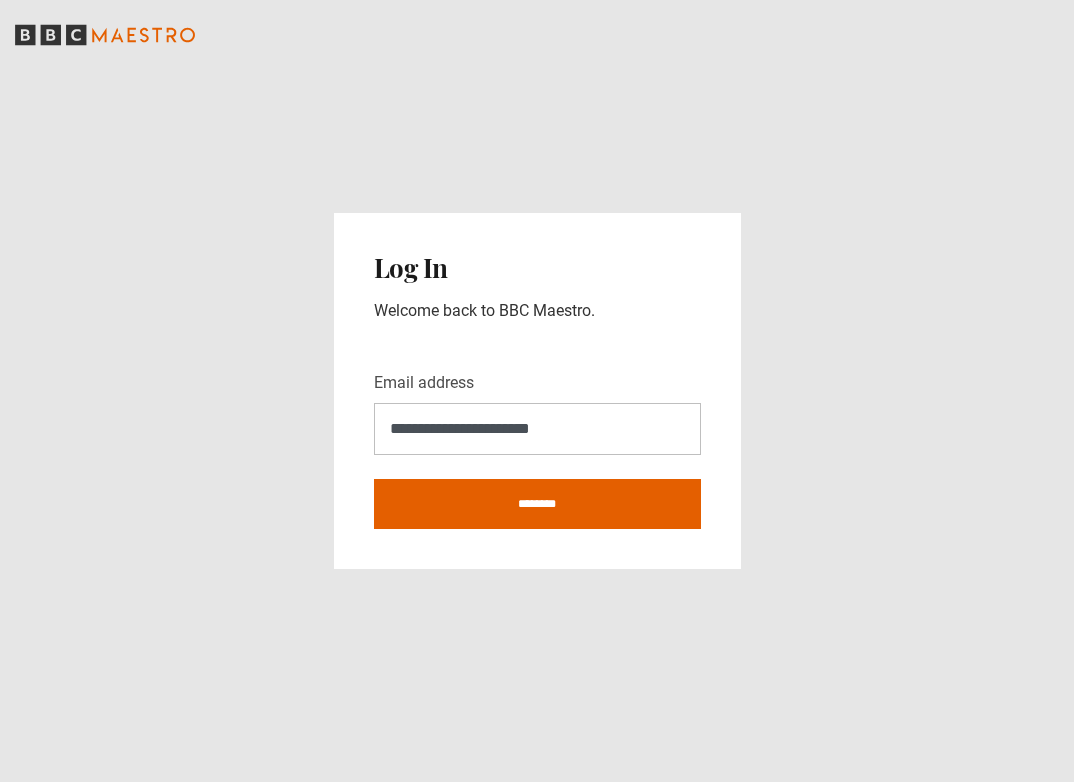 type on "**********" 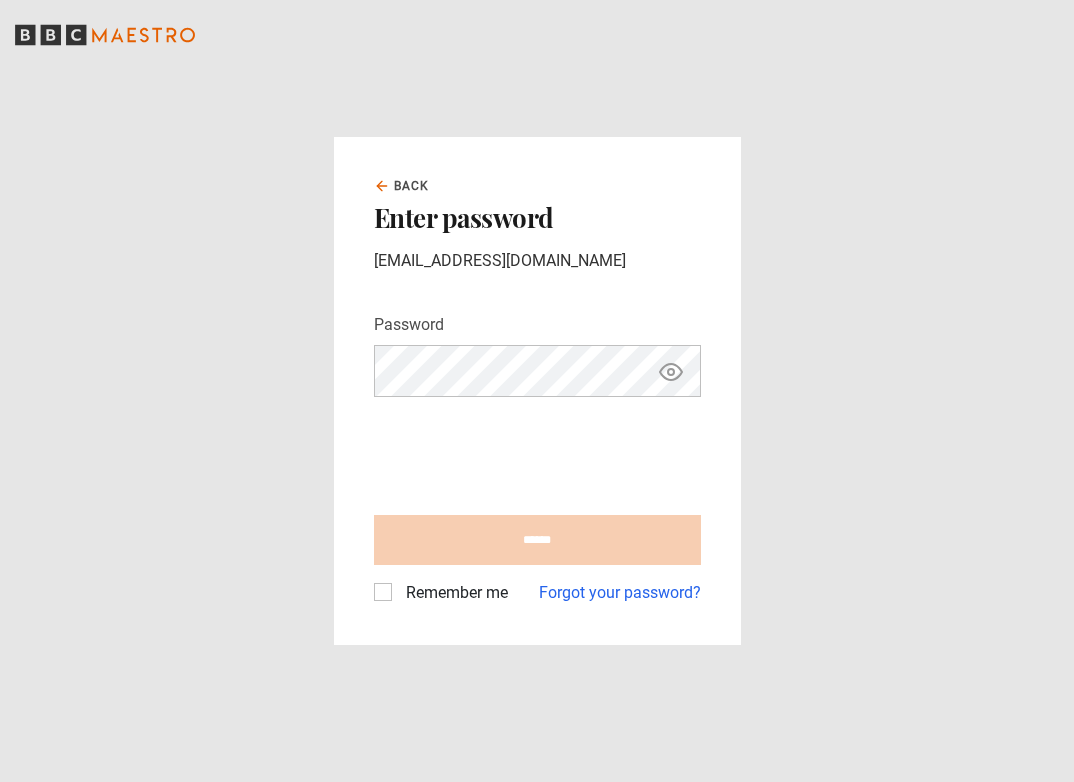 scroll, scrollTop: 0, scrollLeft: 0, axis: both 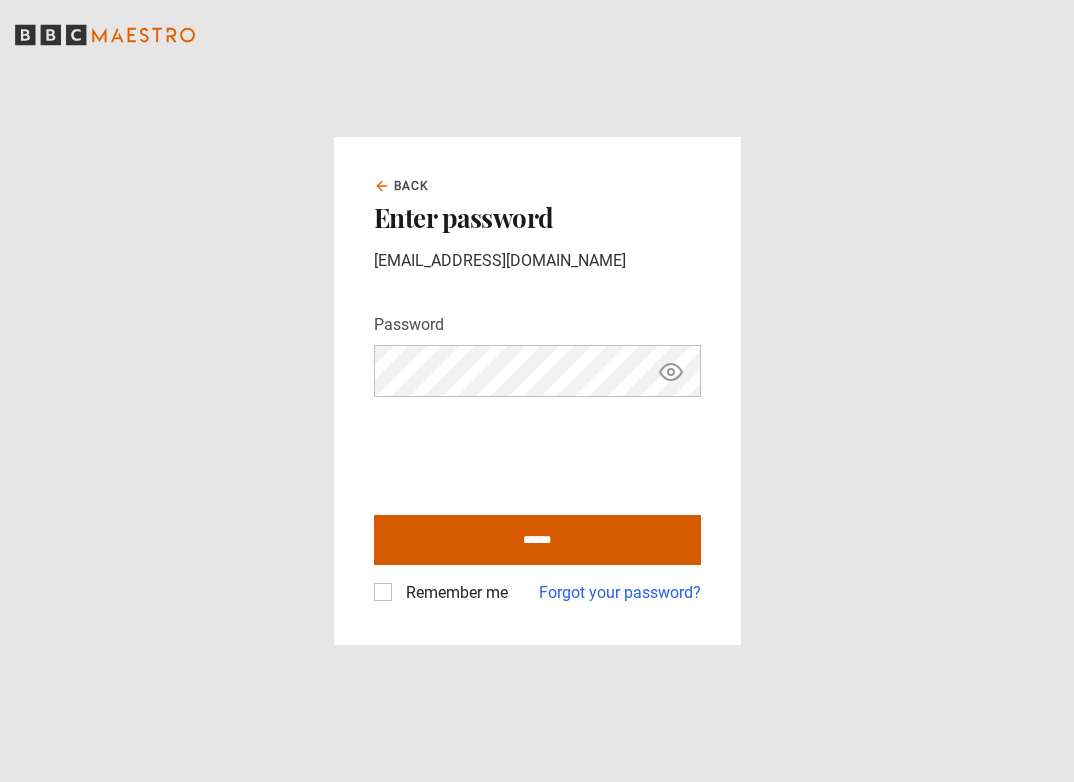 click on "******" at bounding box center (537, 540) 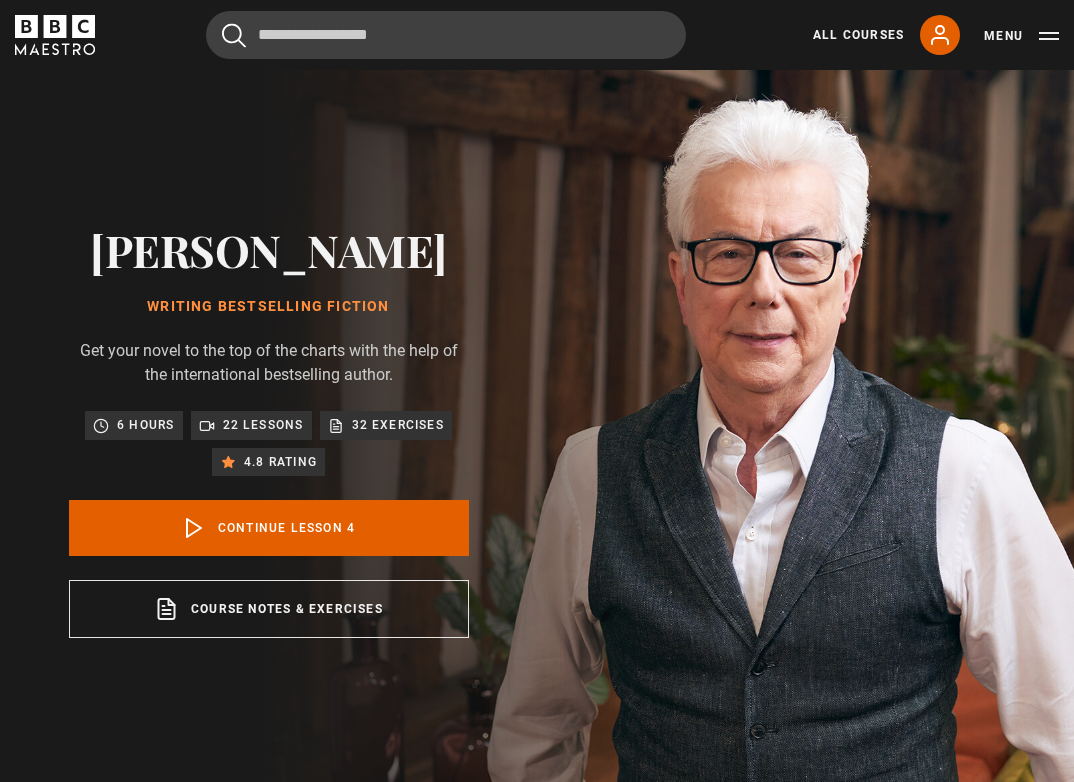 scroll, scrollTop: 792, scrollLeft: 0, axis: vertical 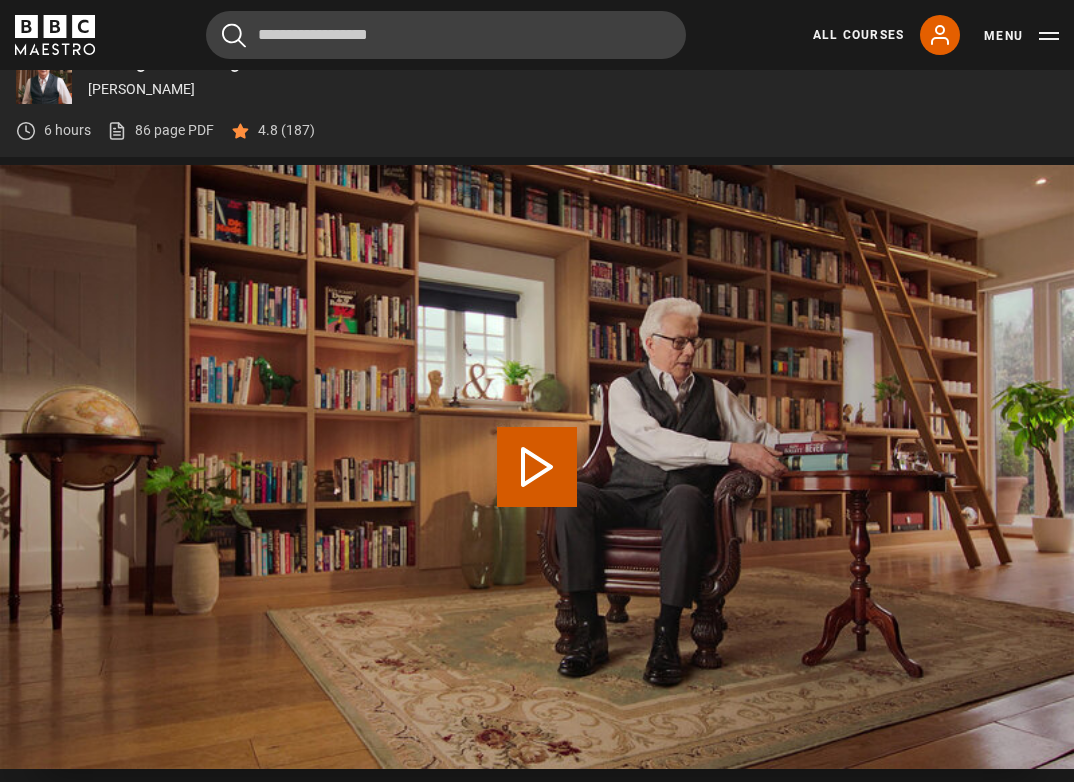 click on "Play Lesson Weaving the narrative" at bounding box center [537, 467] 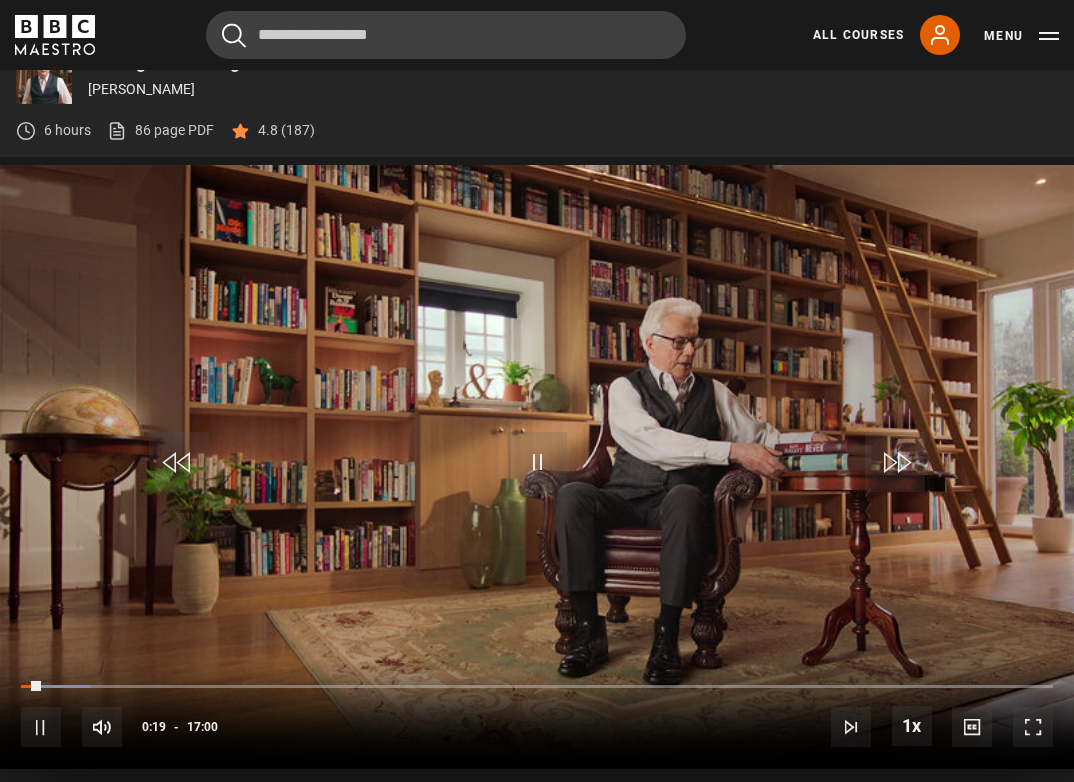 click at bounding box center (537, 462) 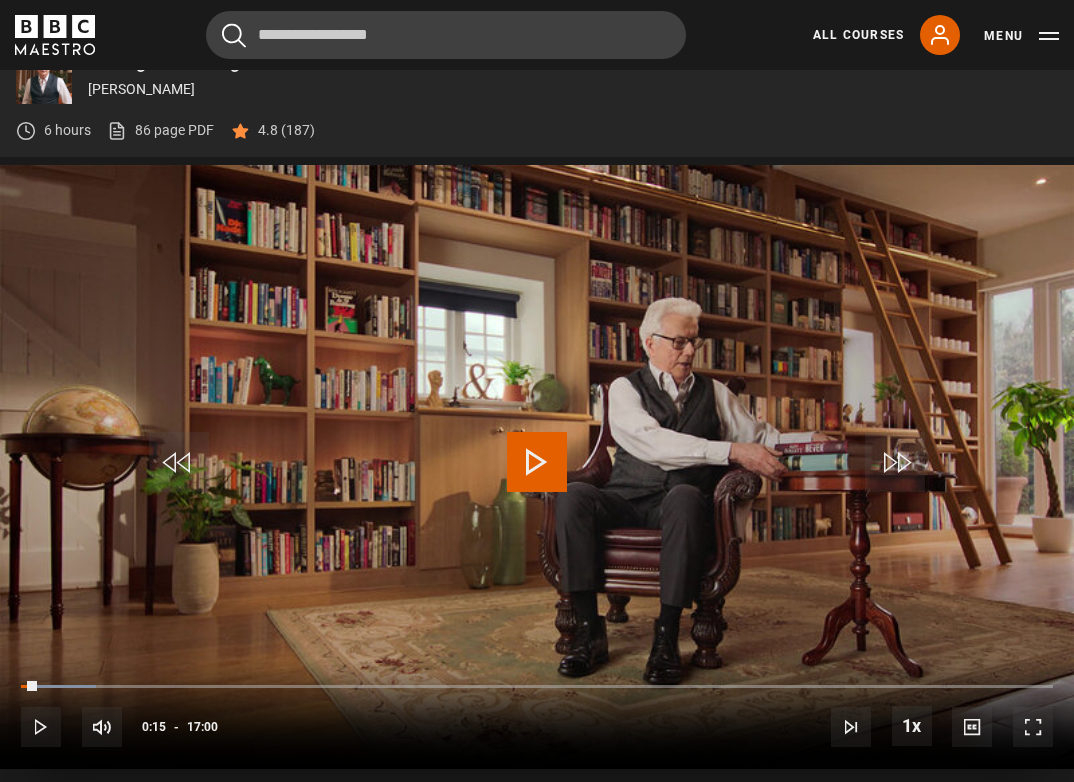 drag, startPoint x: 37, startPoint y: 687, endPoint x: 14, endPoint y: 686, distance: 23.021729 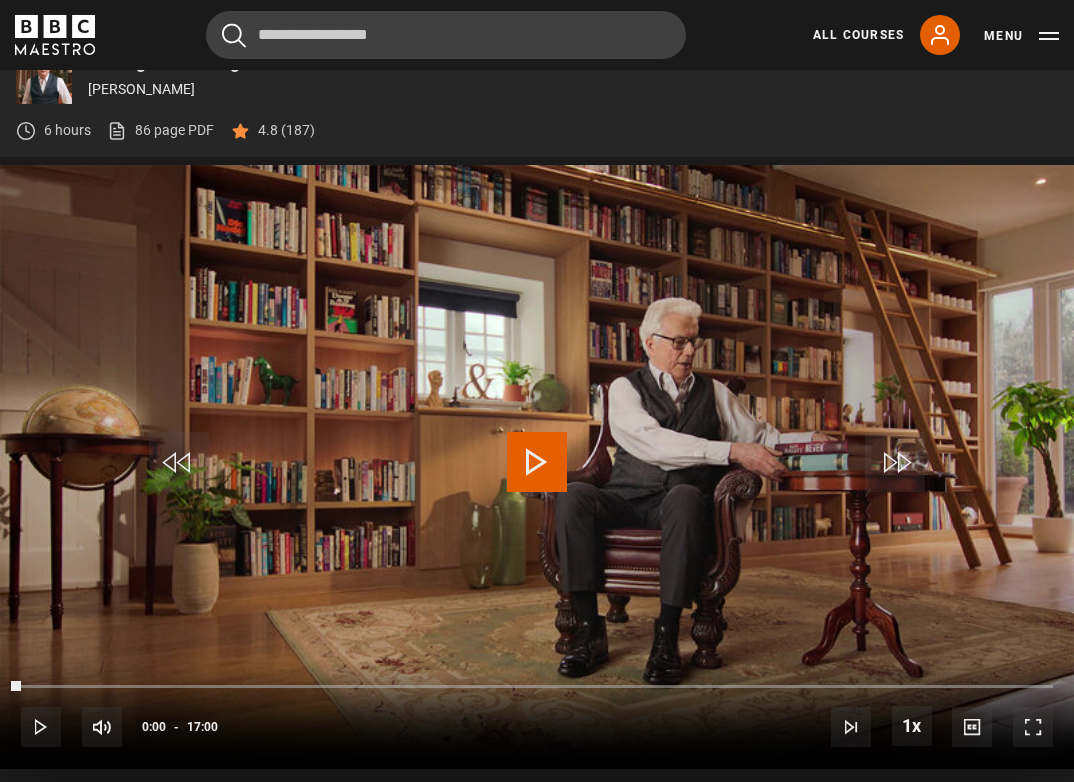 click at bounding box center [537, 462] 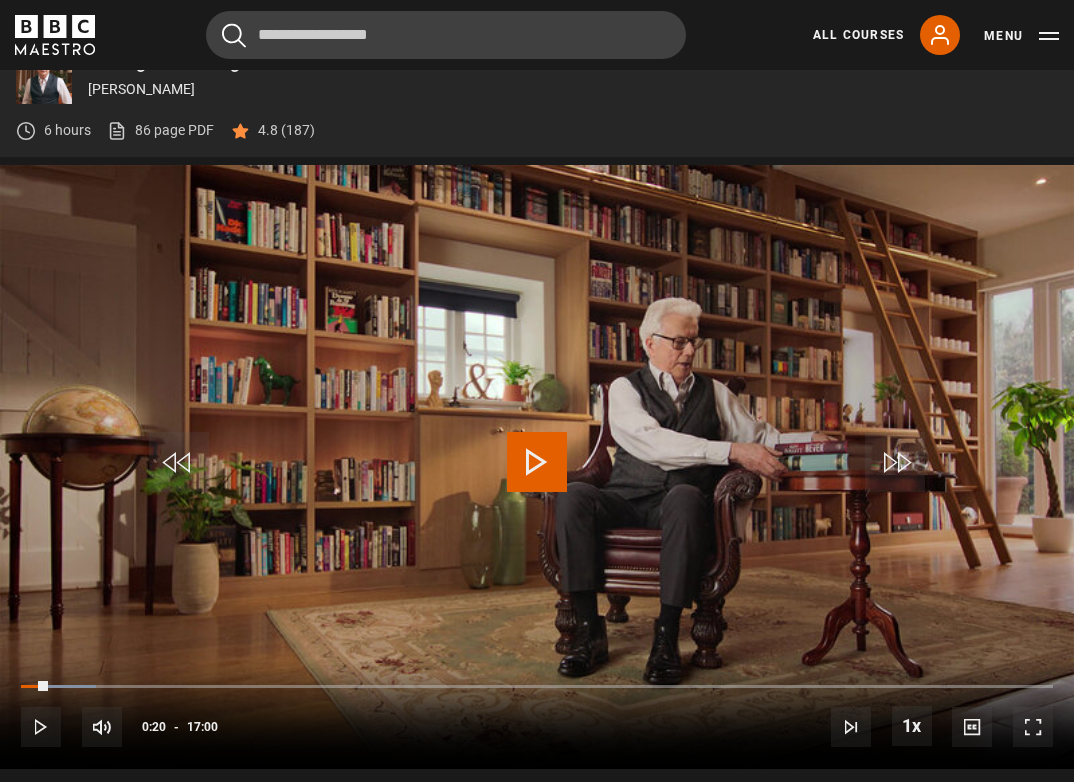 drag, startPoint x: 42, startPoint y: 682, endPoint x: -33, endPoint y: 682, distance: 75 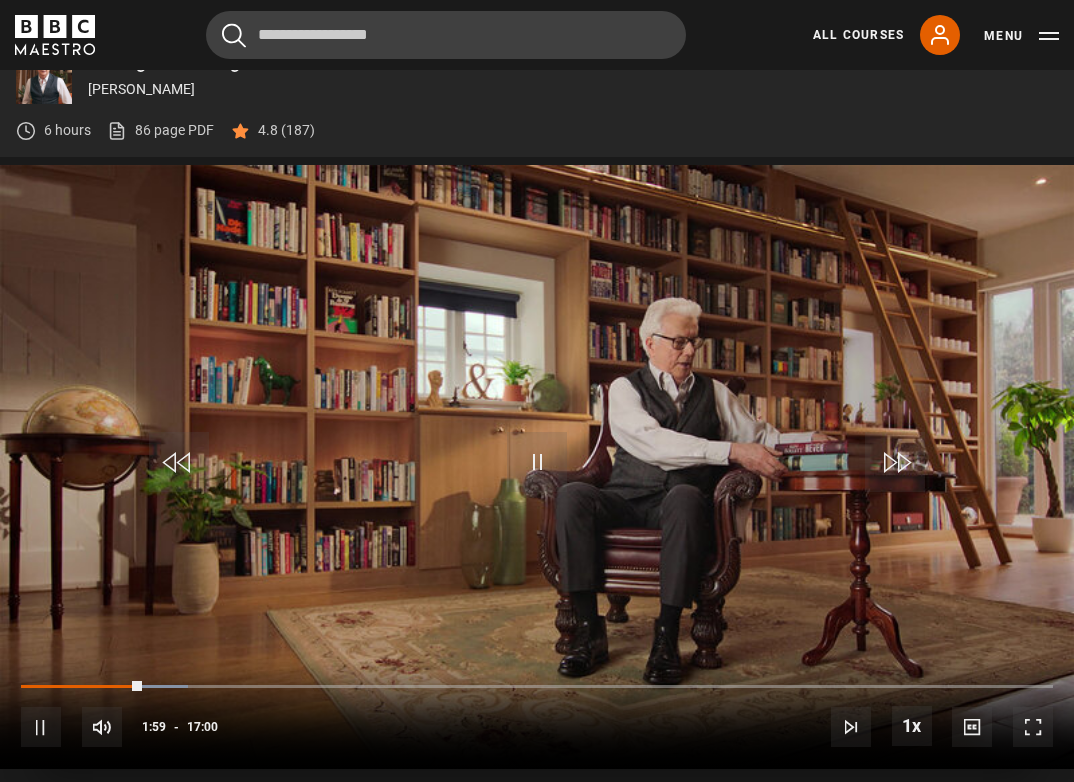 click at bounding box center [537, 467] 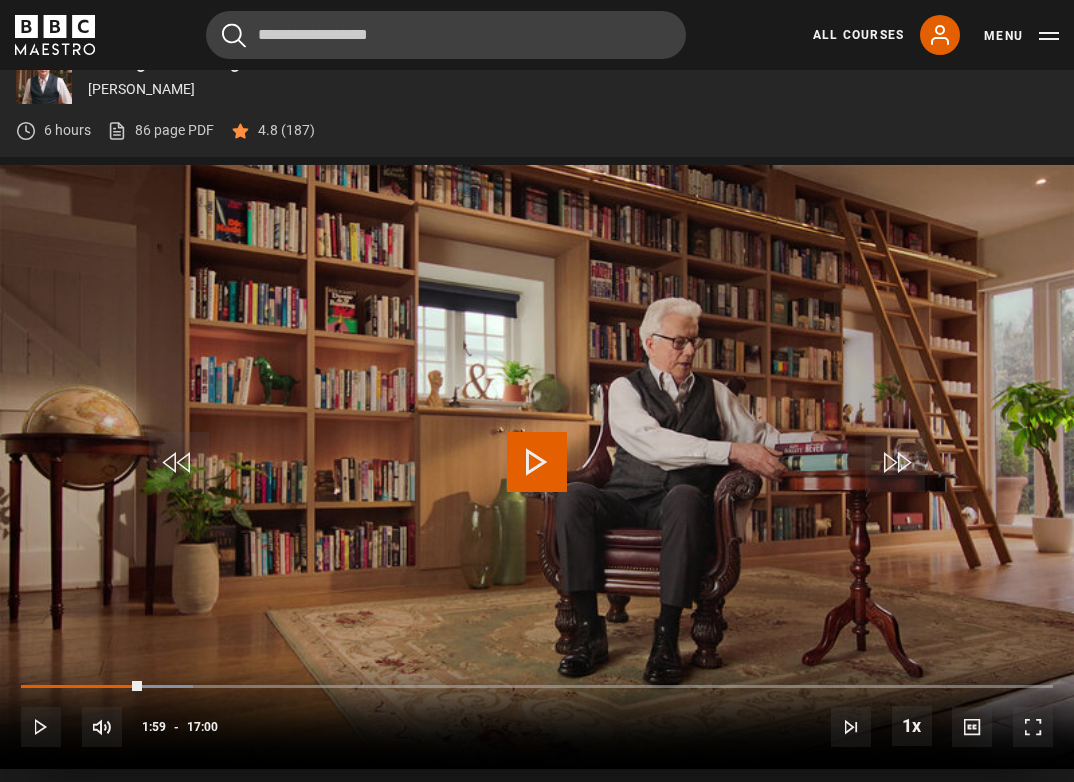 click at bounding box center (537, 467) 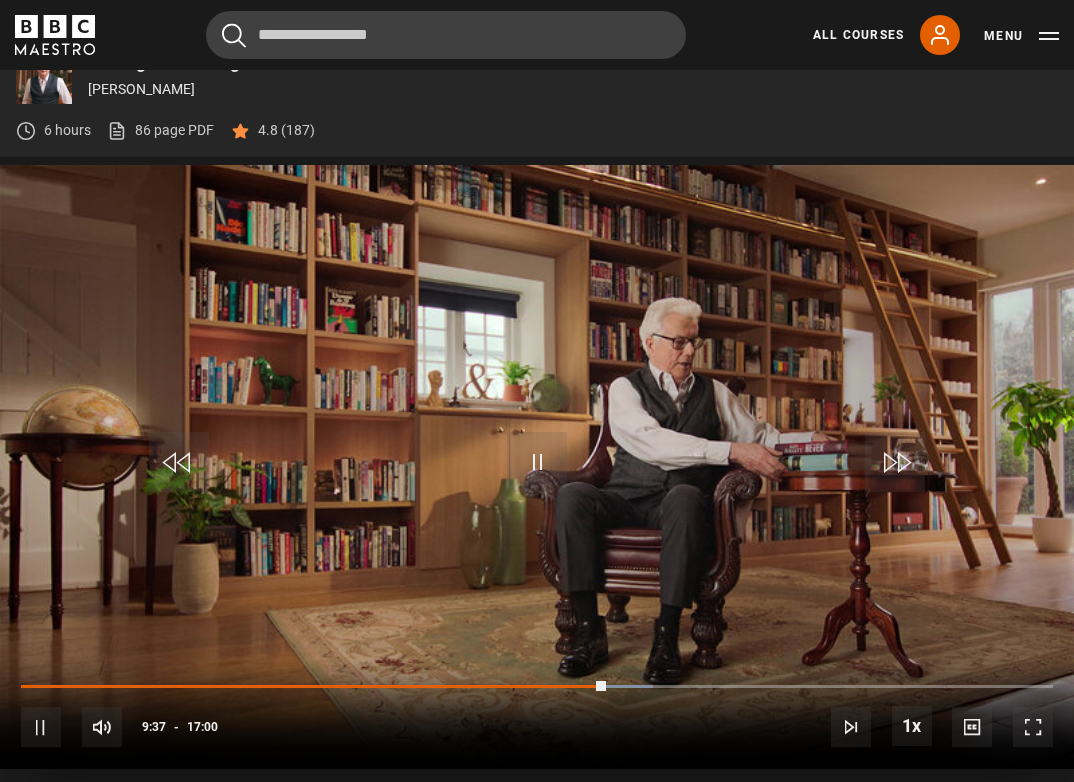 click at bounding box center (537, 467) 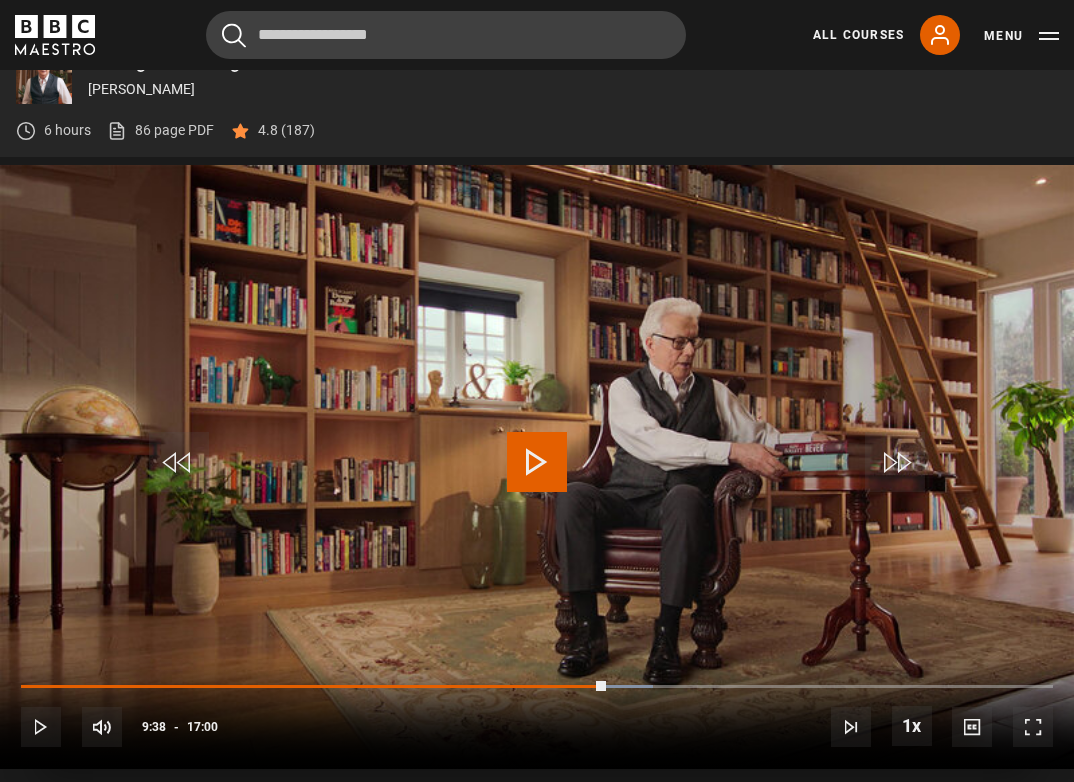 click at bounding box center (537, 462) 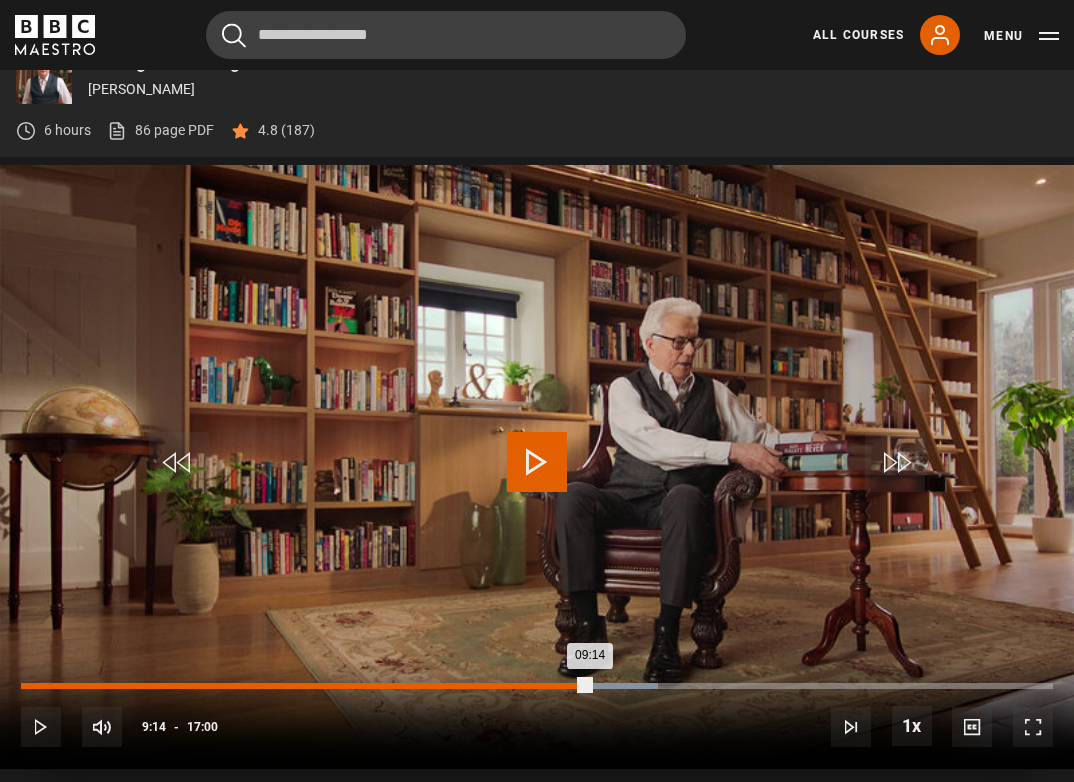 drag, startPoint x: 603, startPoint y: 686, endPoint x: 582, endPoint y: 687, distance: 21.023796 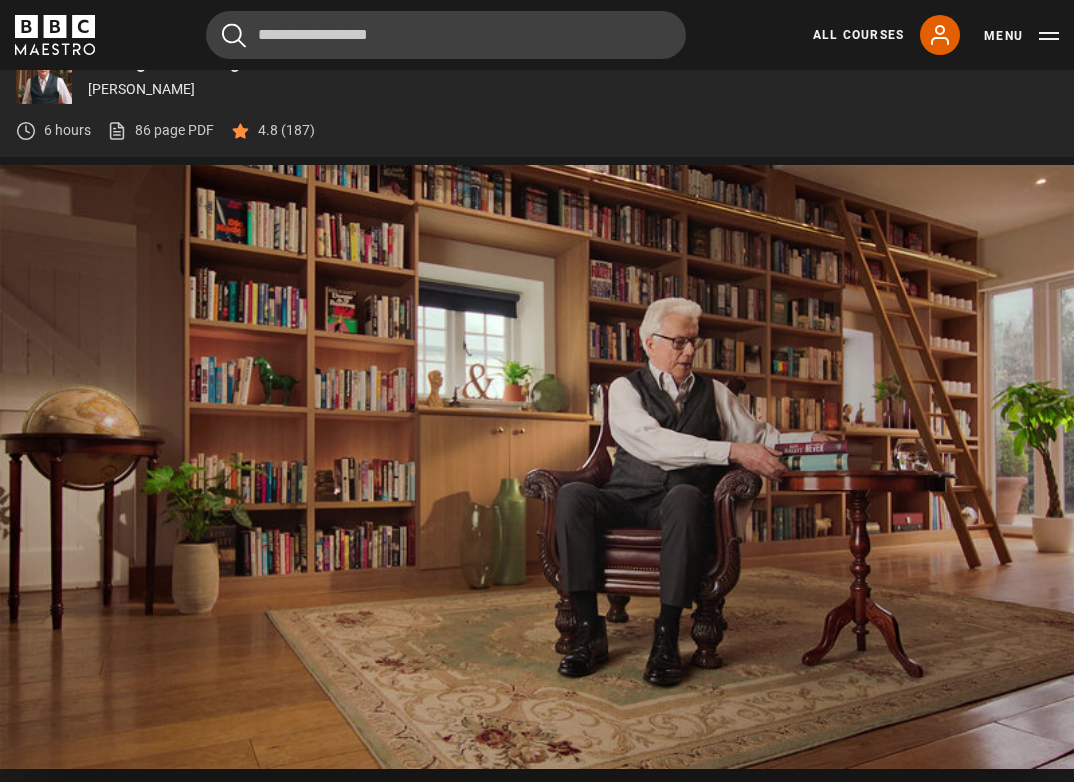 click at bounding box center (537, 467) 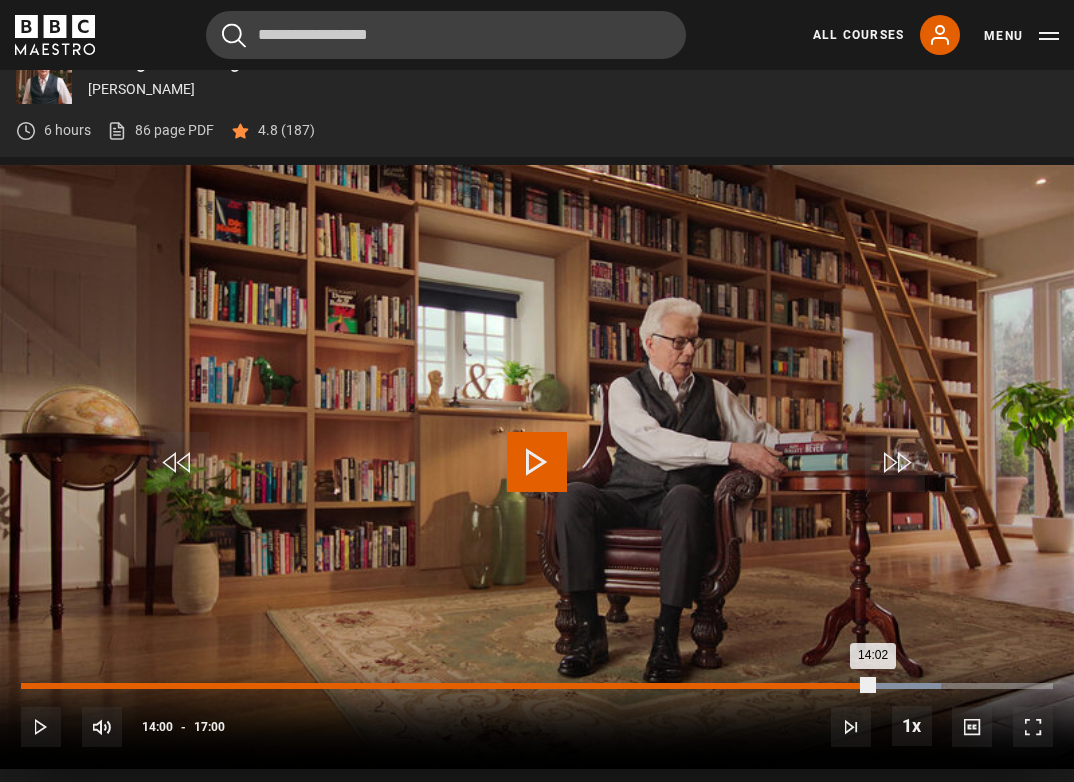 drag, startPoint x: 886, startPoint y: 687, endPoint x: 871, endPoint y: 687, distance: 15 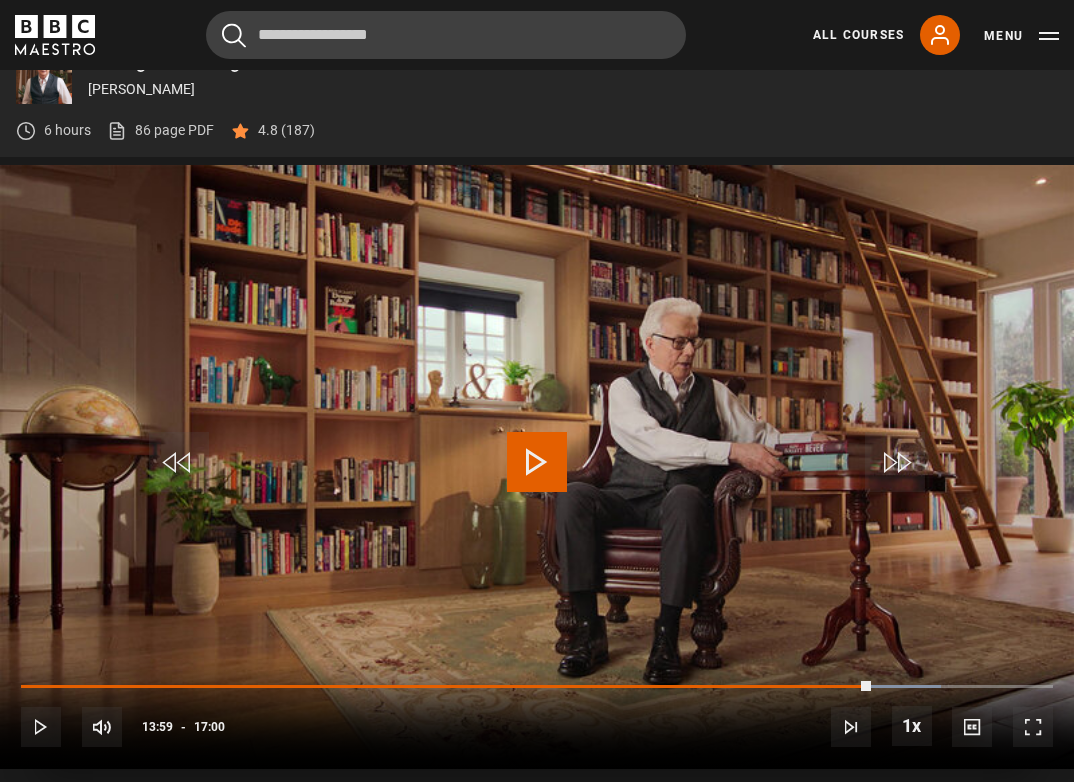 click at bounding box center (537, 462) 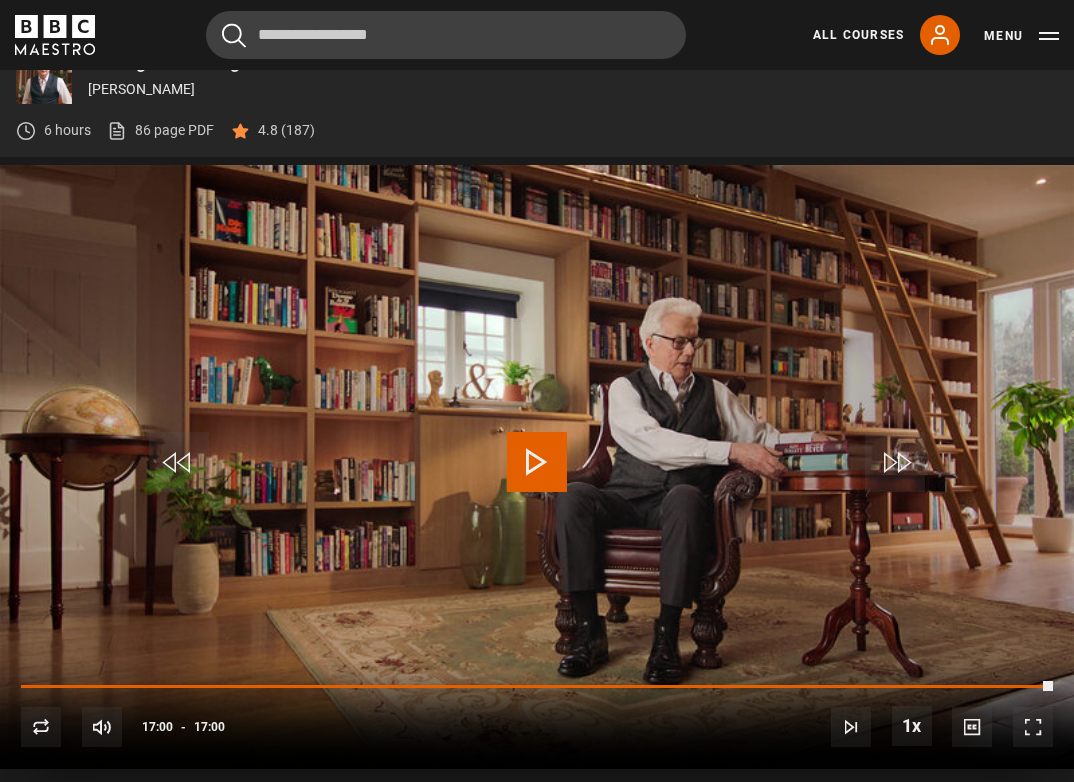 click at bounding box center [537, 462] 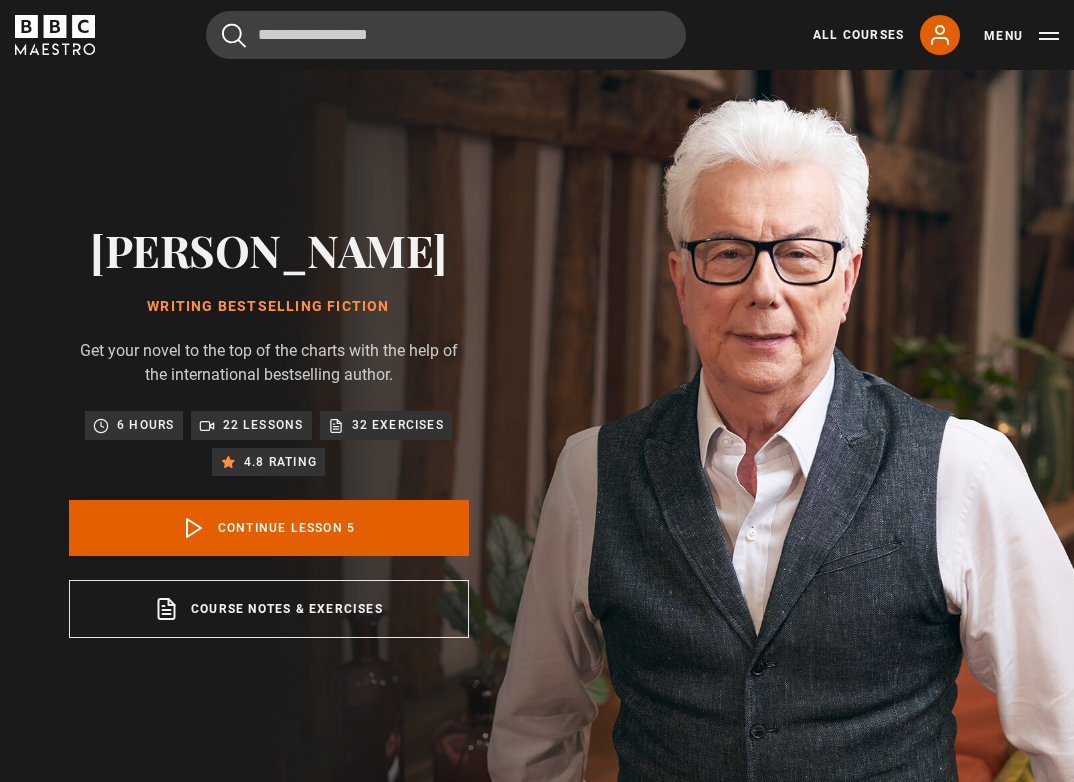 scroll, scrollTop: 792, scrollLeft: 0, axis: vertical 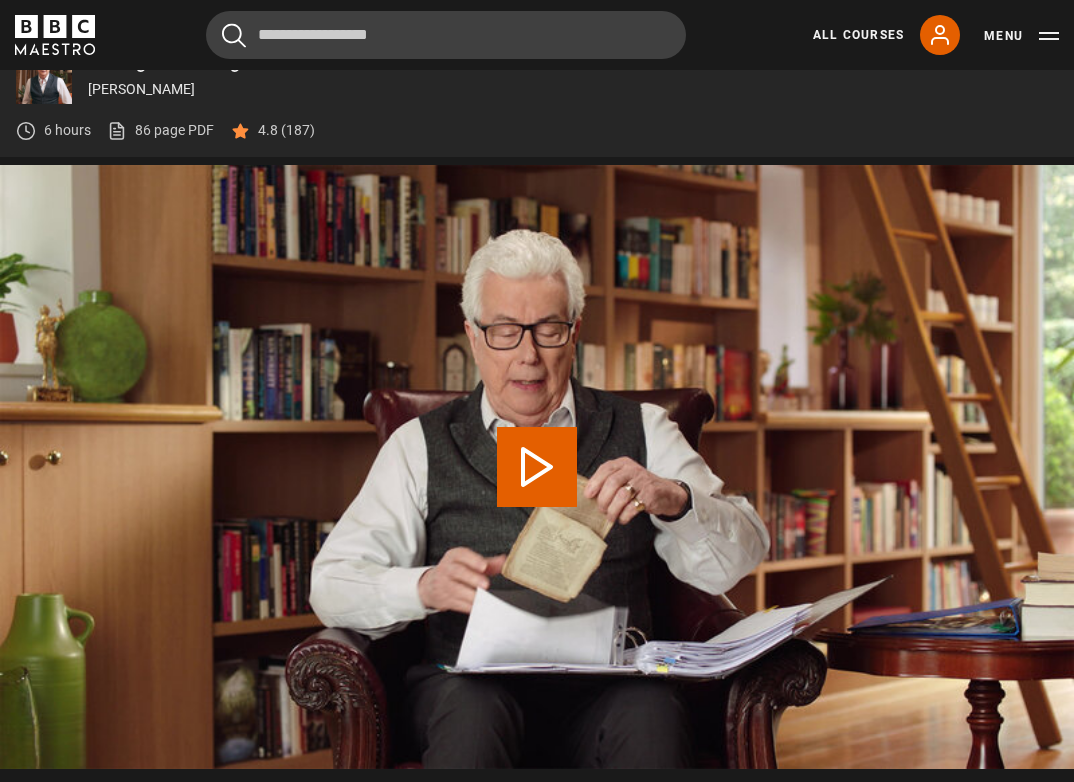 click on "86 page PDF
(opens in new tab)" at bounding box center (160, 130) 